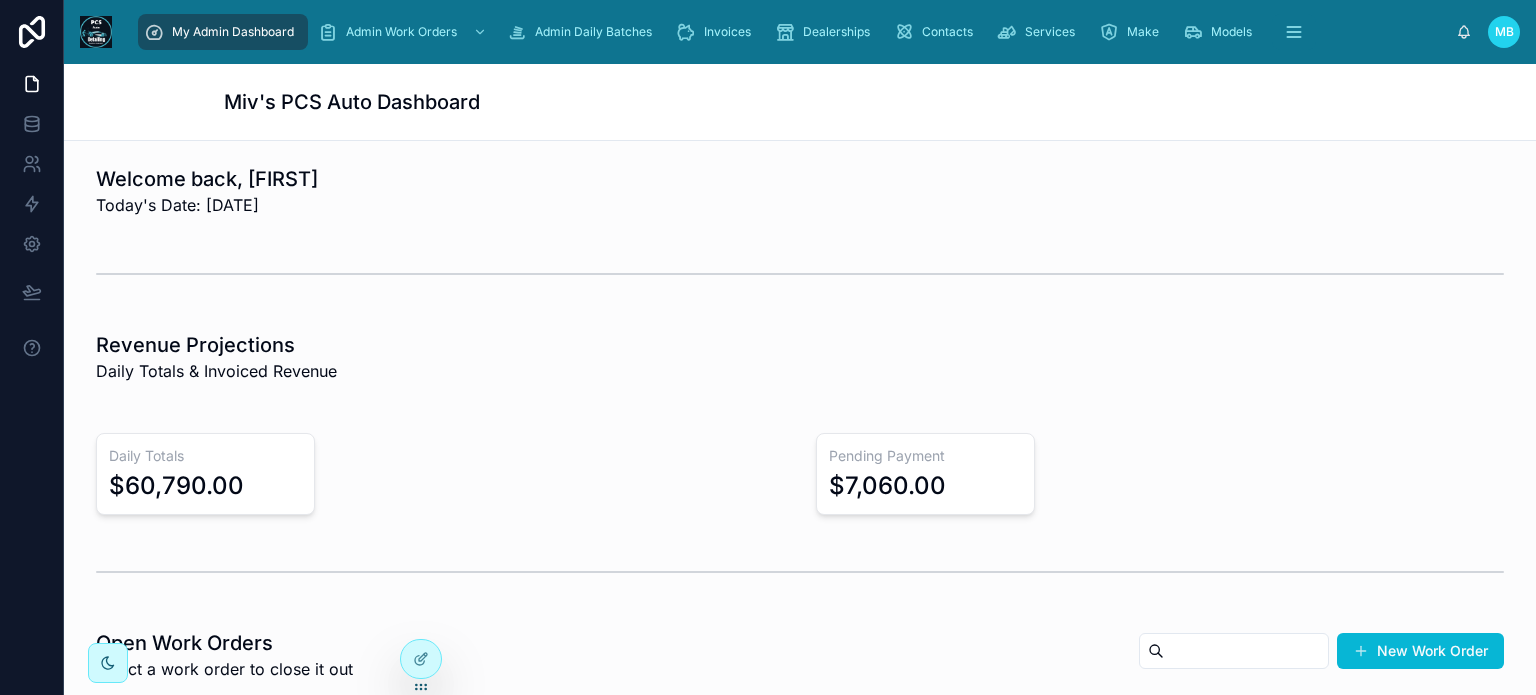 scroll, scrollTop: 0, scrollLeft: 0, axis: both 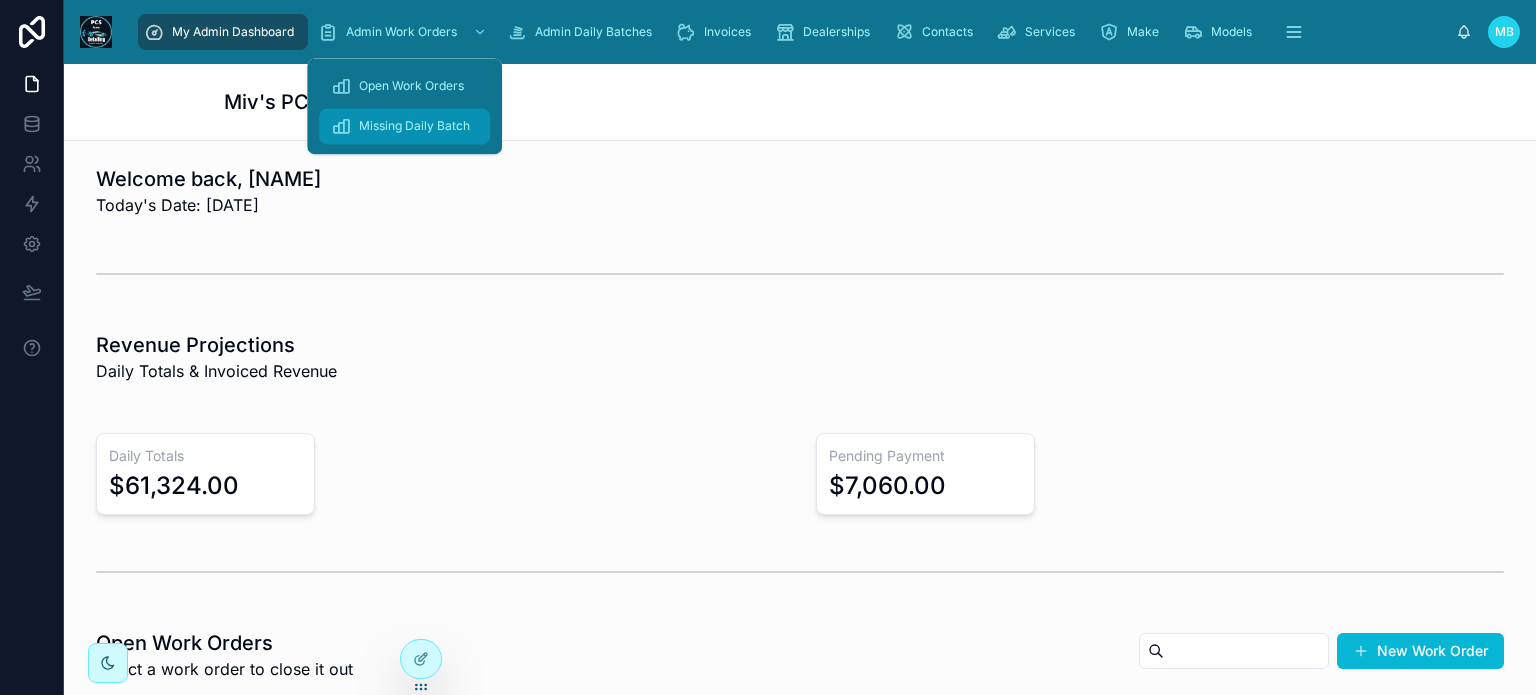 click on "Missing Daily Batch" at bounding box center [414, 126] 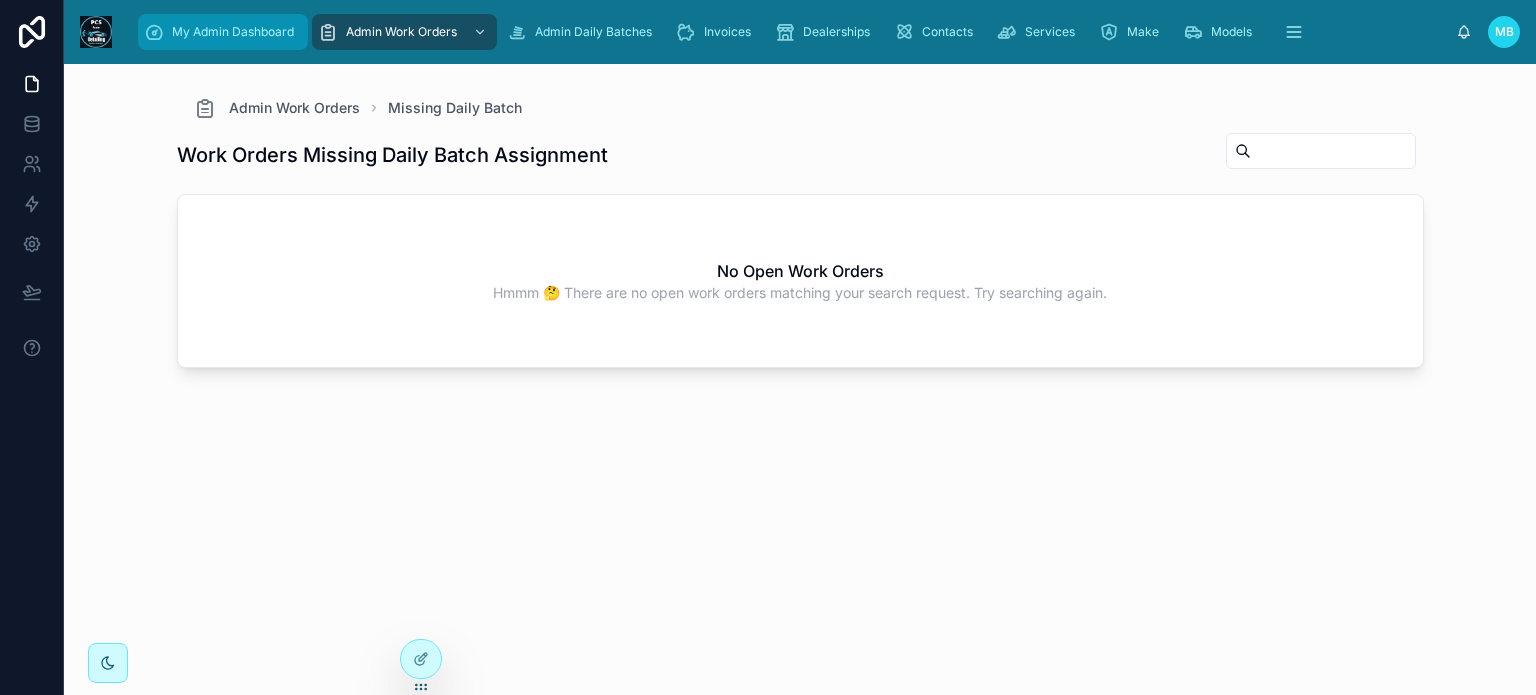 click on "My Admin Dashboard" at bounding box center (233, 32) 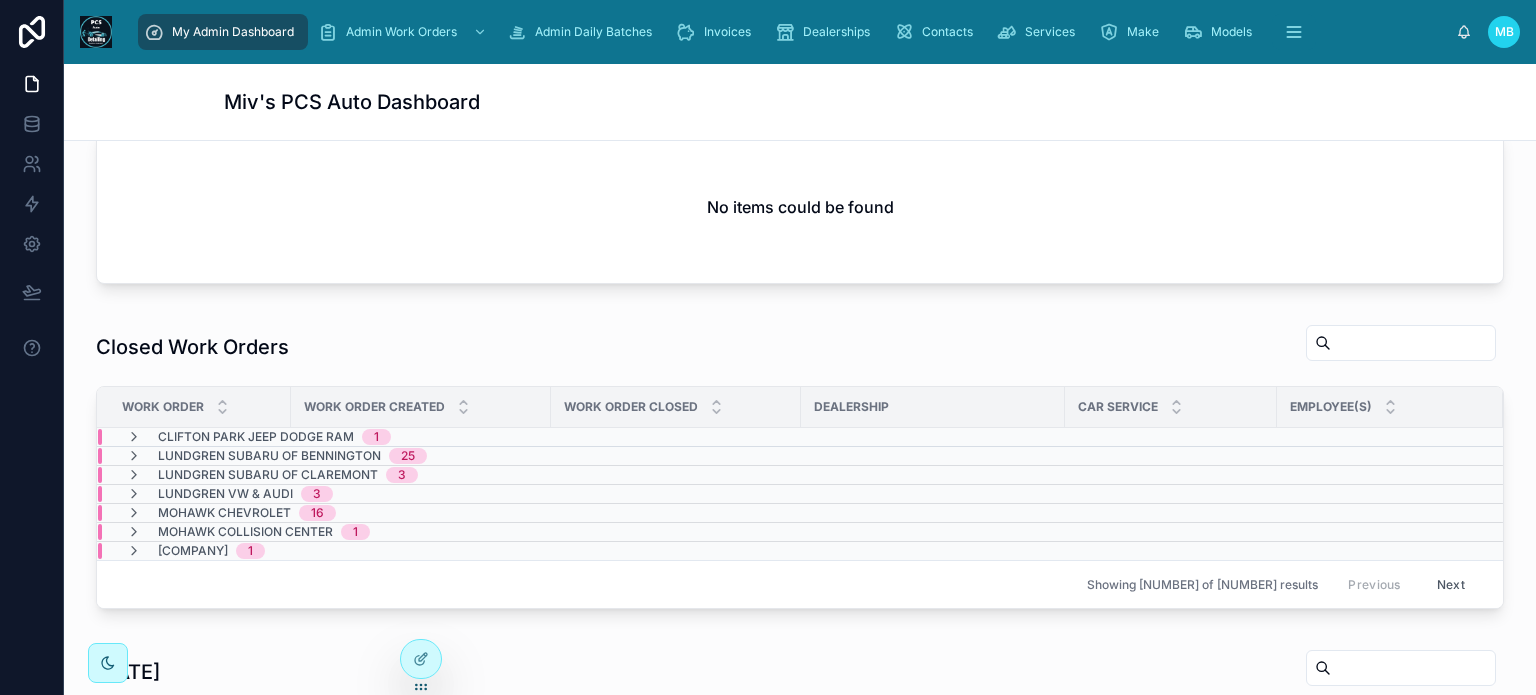 scroll, scrollTop: 600, scrollLeft: 0, axis: vertical 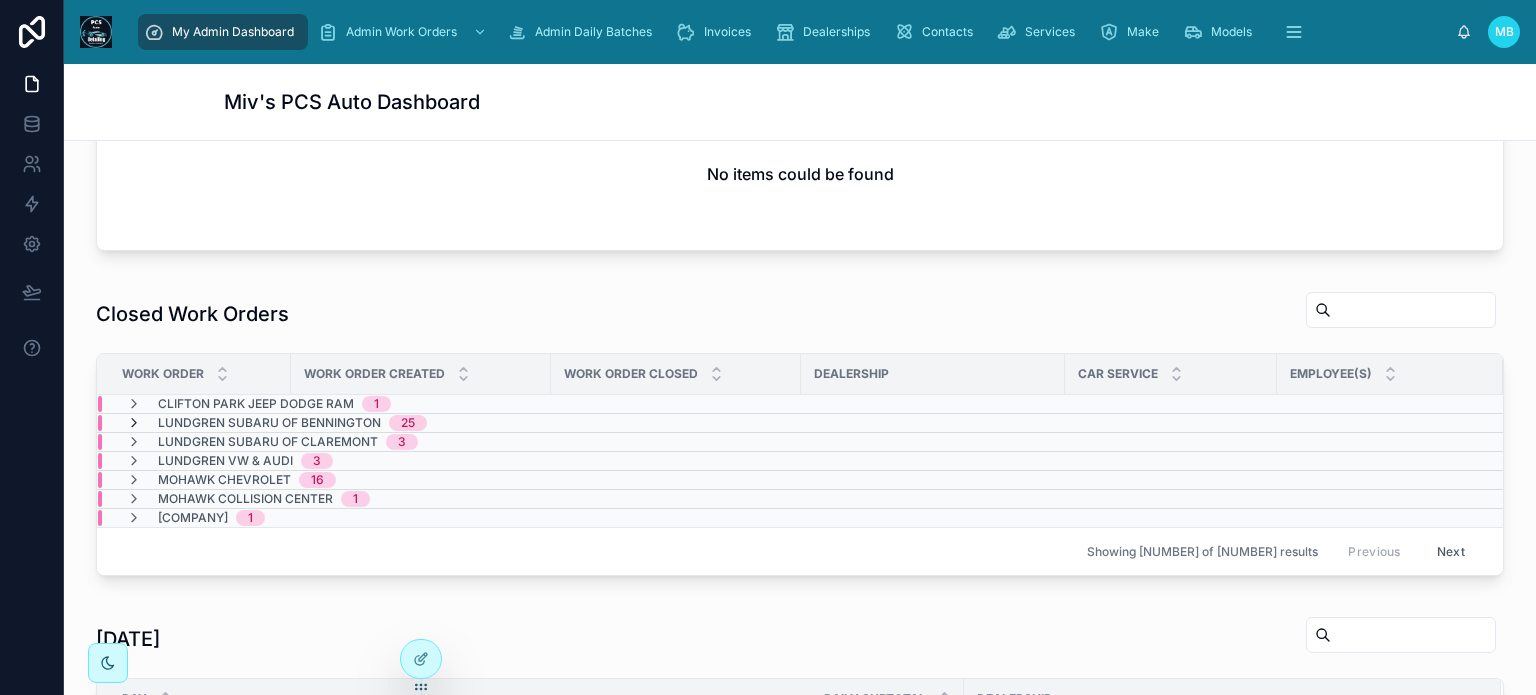 click at bounding box center [134, 423] 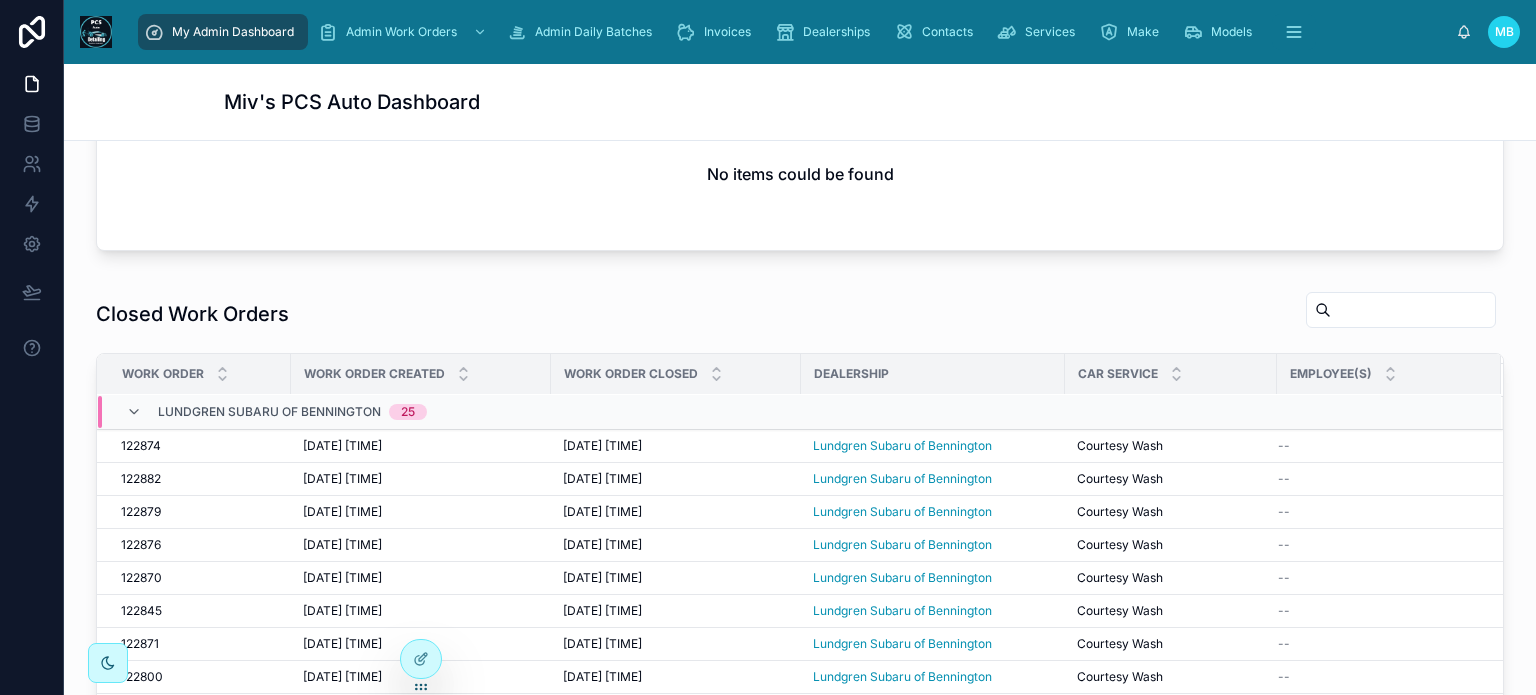 scroll, scrollTop: 571, scrollLeft: 0, axis: vertical 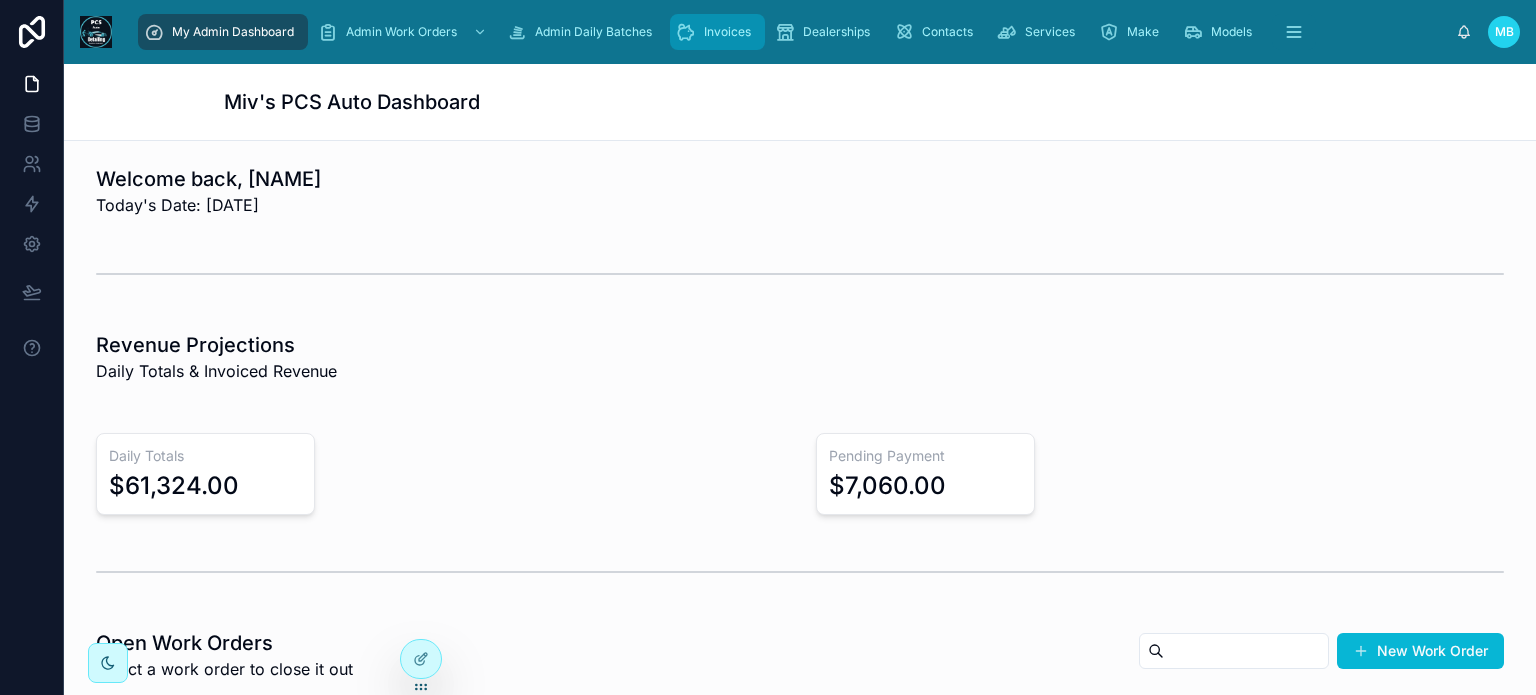 click on "Invoices" at bounding box center (727, 32) 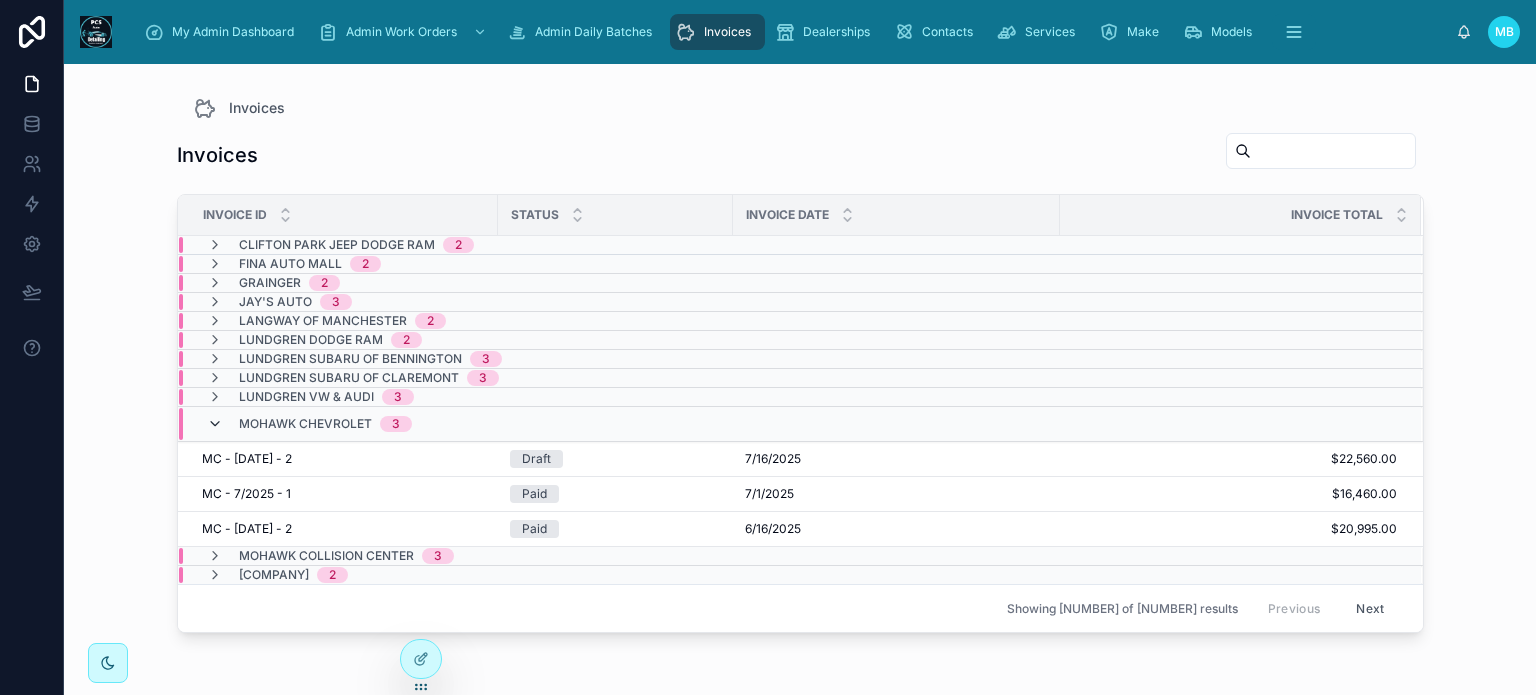 click at bounding box center (215, 424) 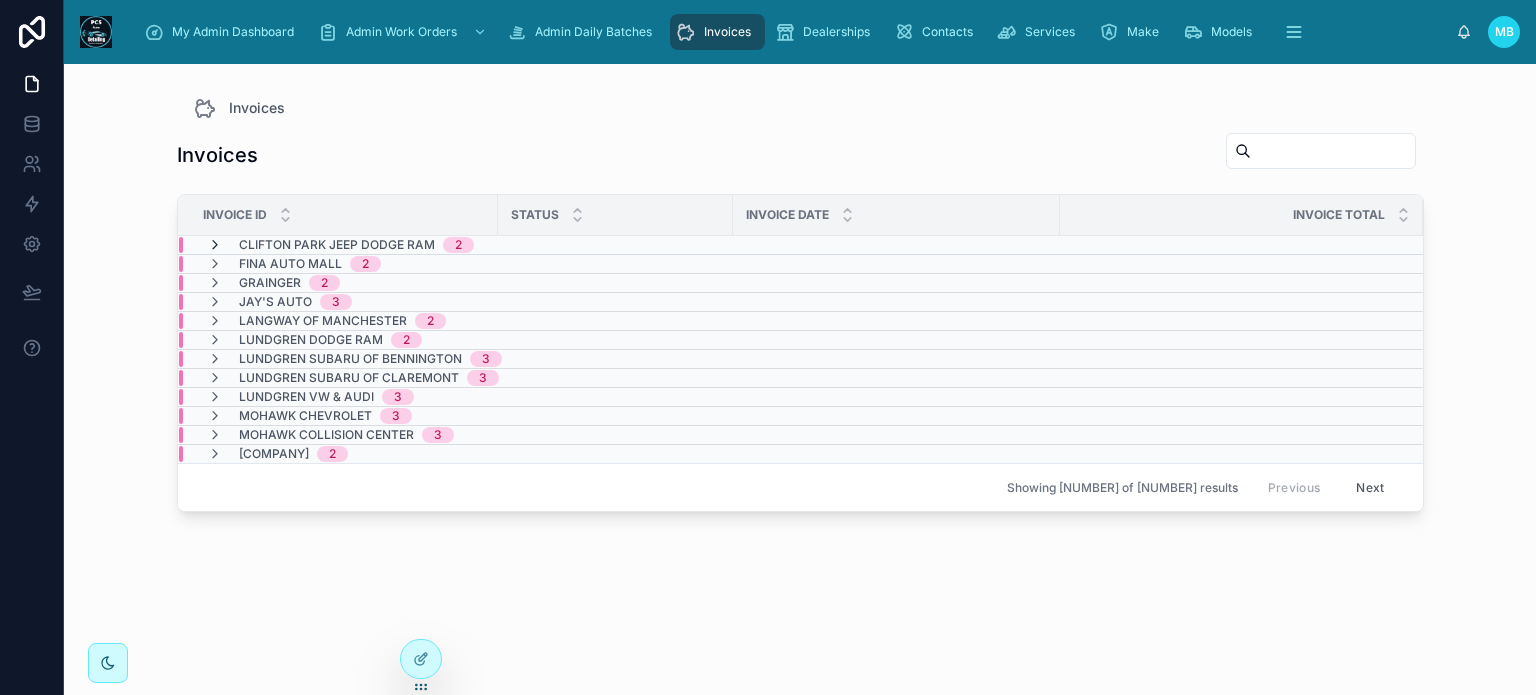 click at bounding box center [215, 245] 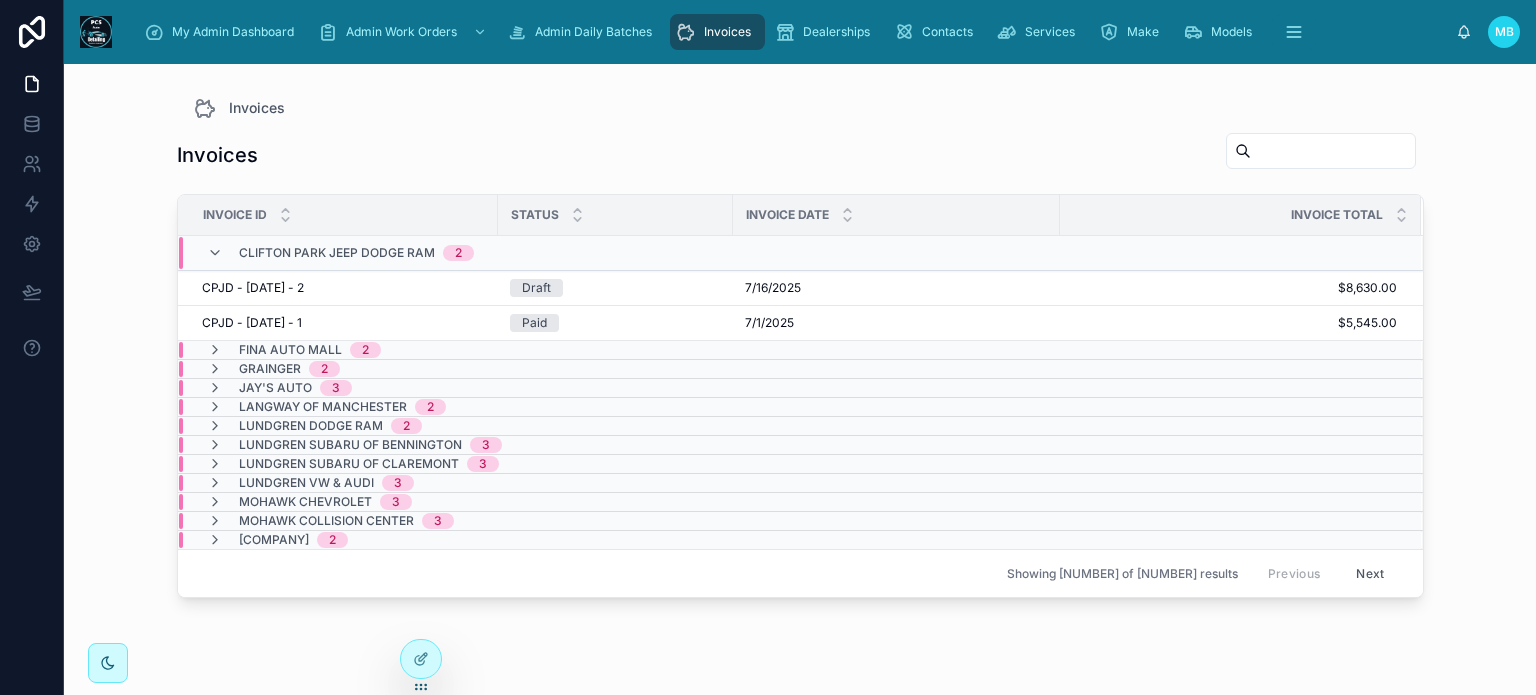 click on "Clifton Park Jeep Dodge Ram 2" at bounding box center (340, 253) 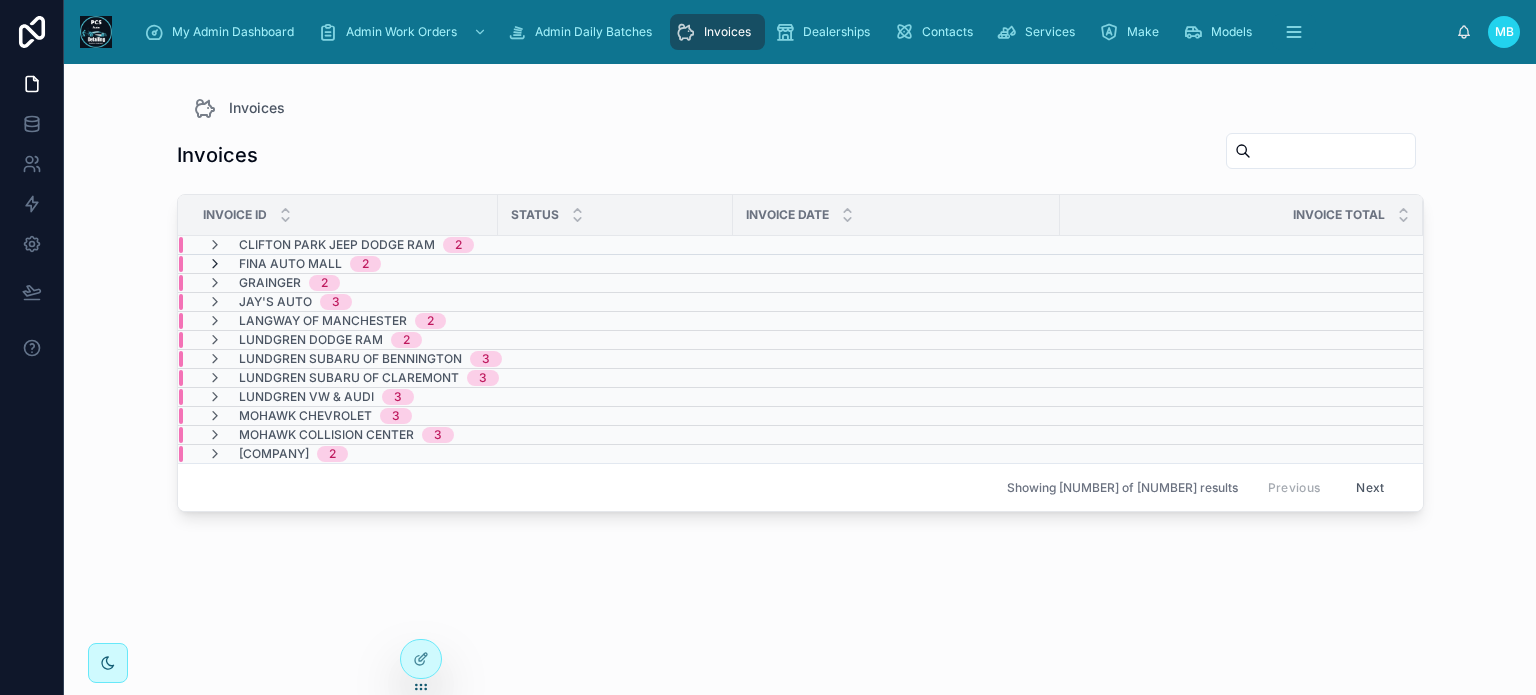 click at bounding box center [215, 264] 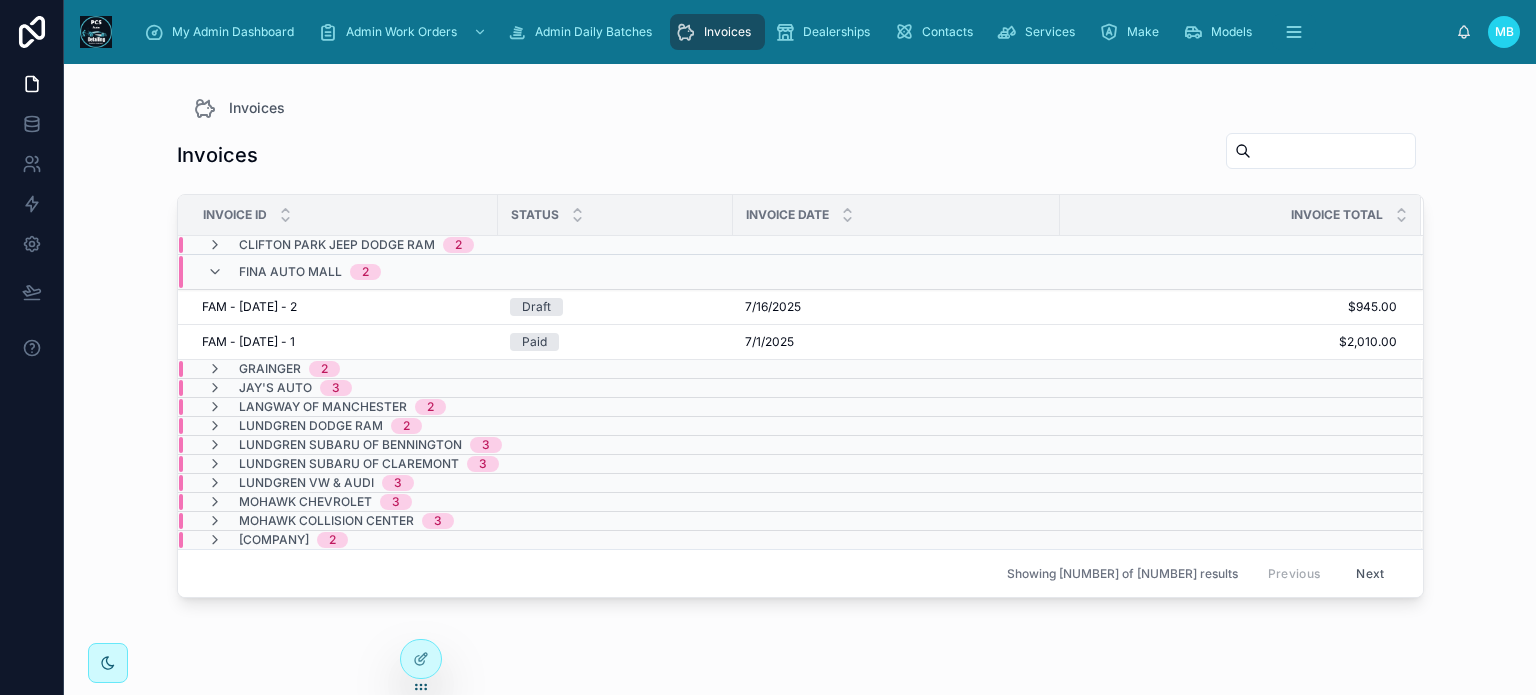 click at bounding box center [215, 272] 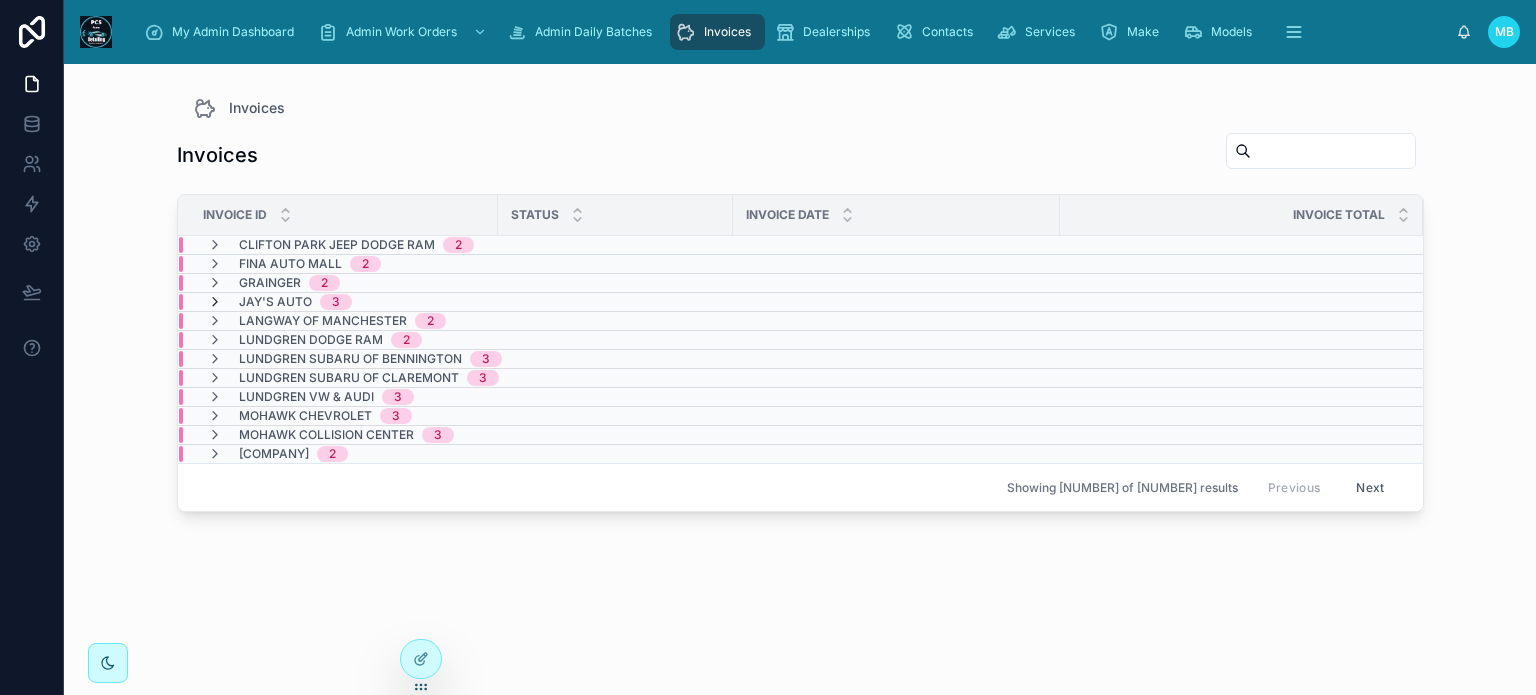 click at bounding box center (215, 302) 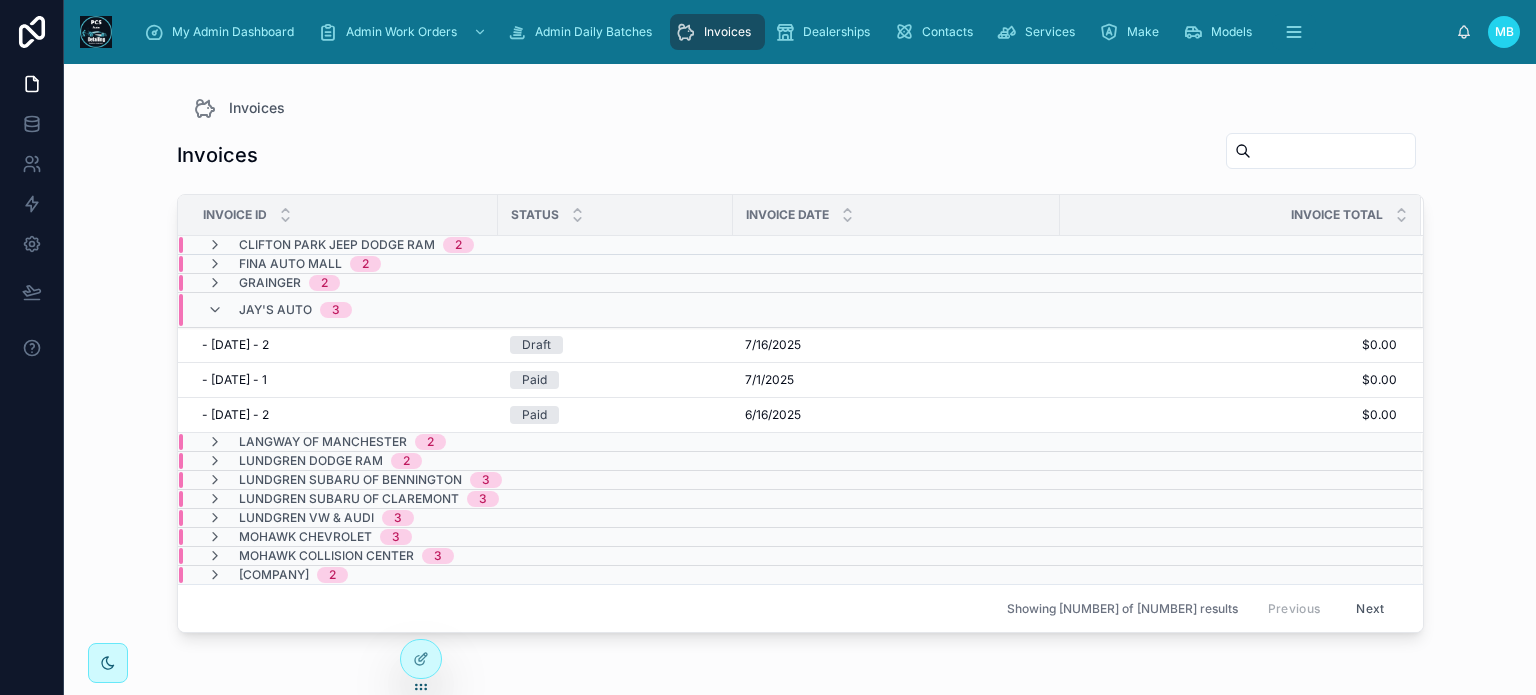 click at bounding box center [215, 310] 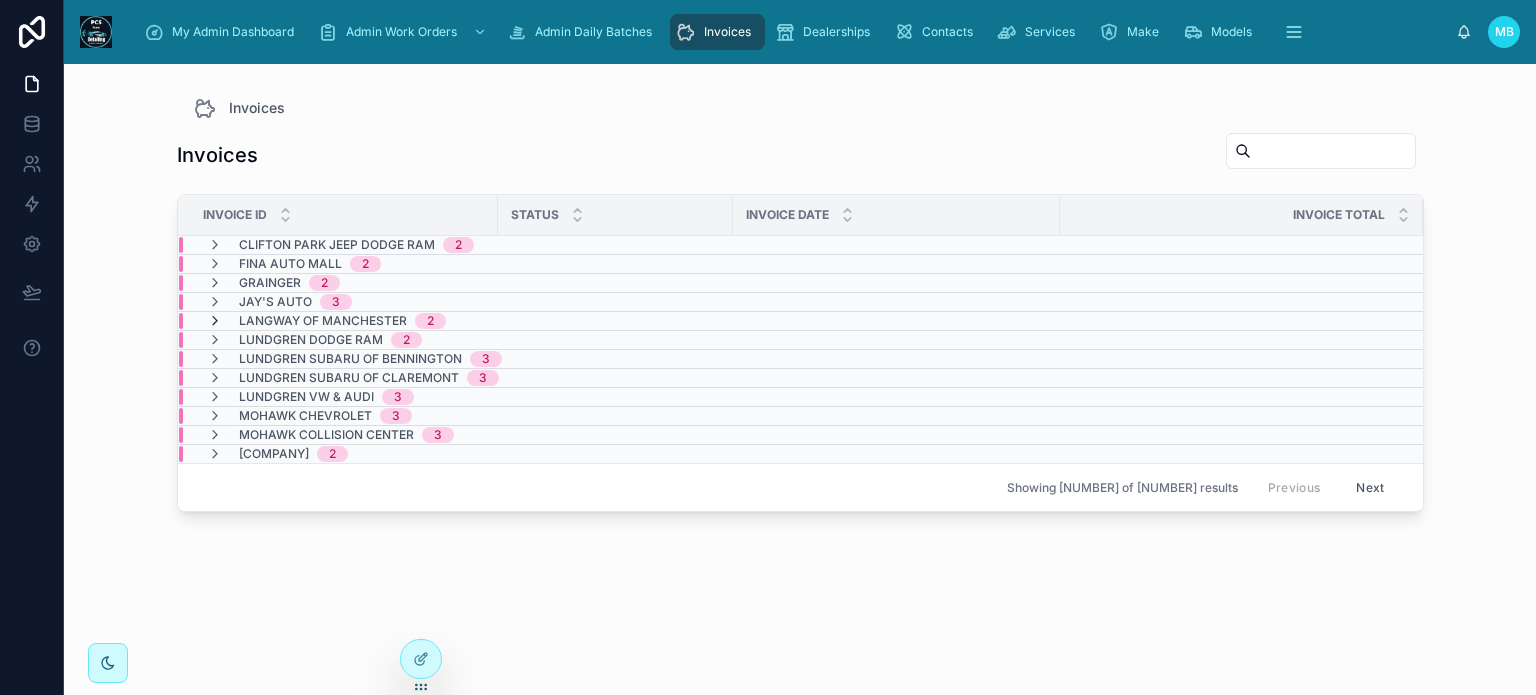 click at bounding box center [215, 321] 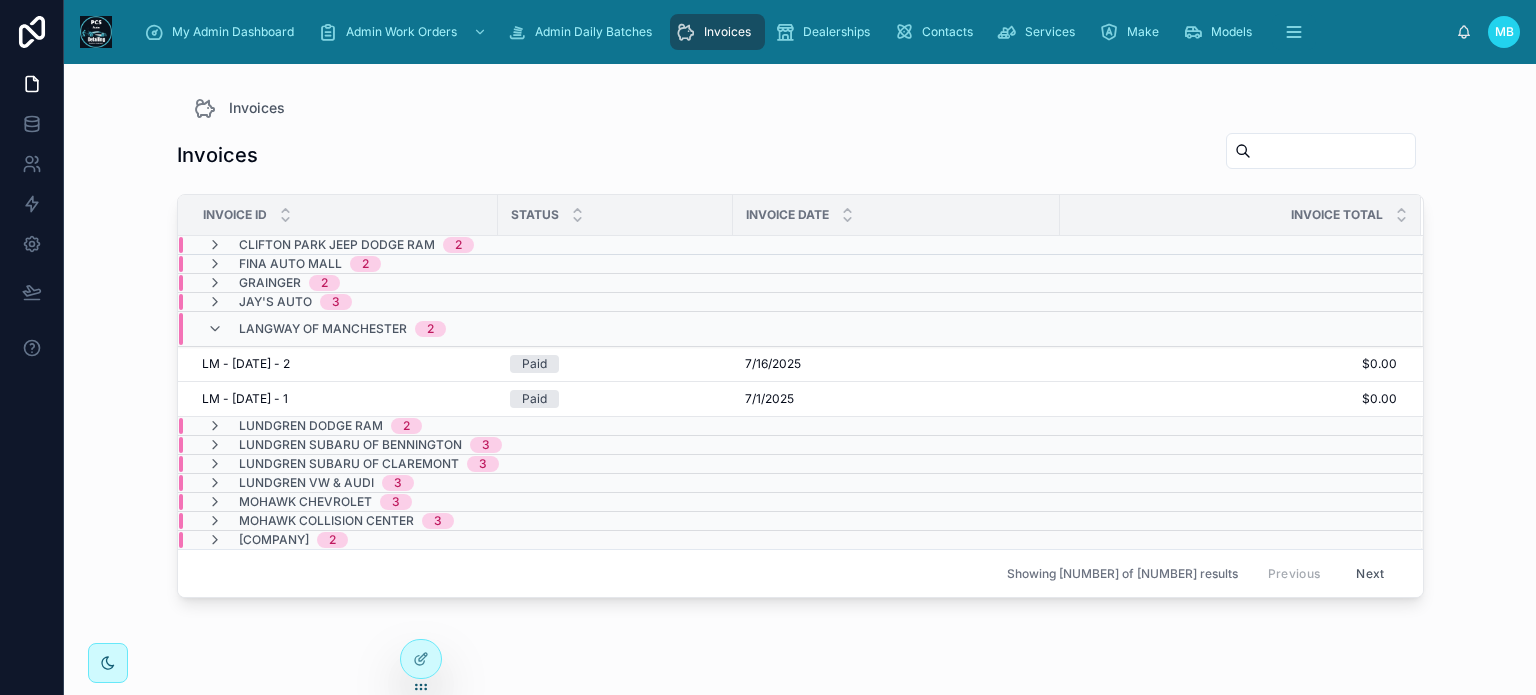 click on "Langway of Manchester  2" at bounding box center (326, 329) 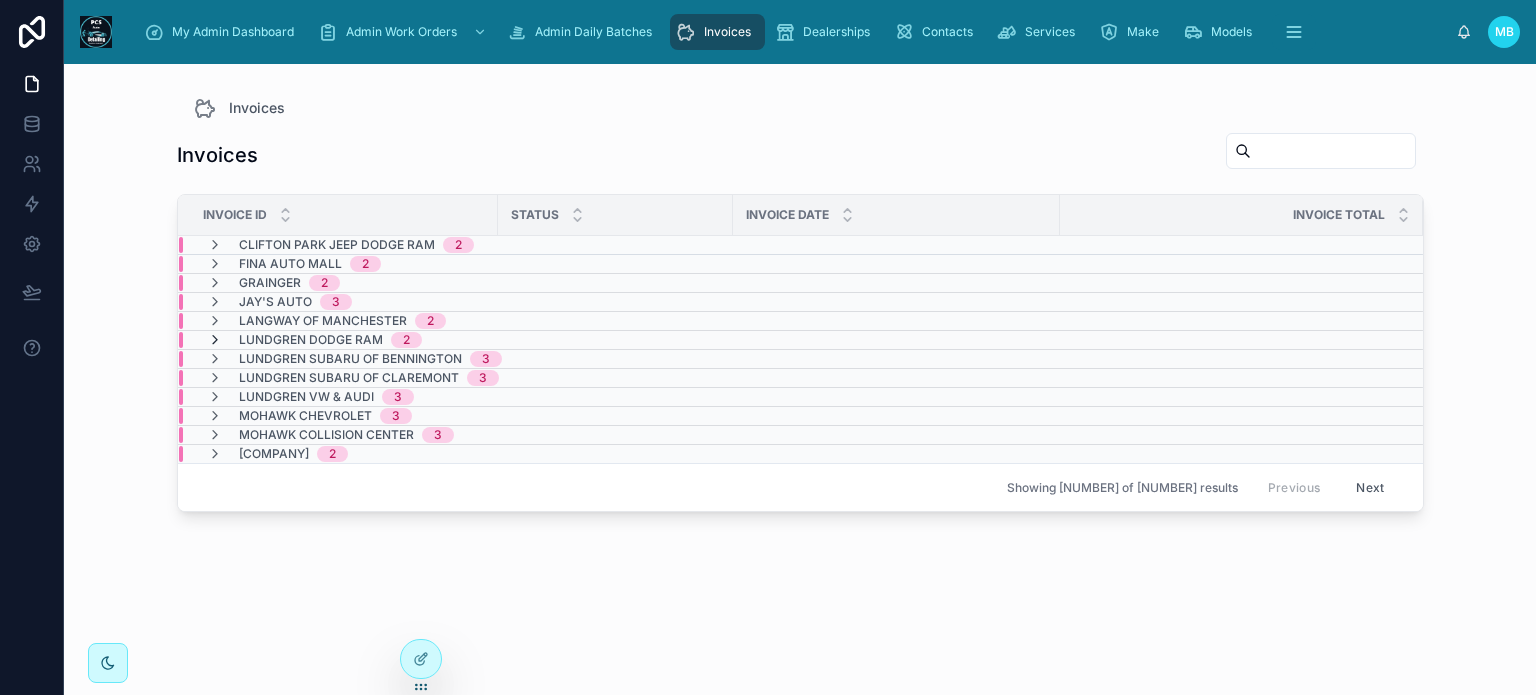 click at bounding box center [215, 340] 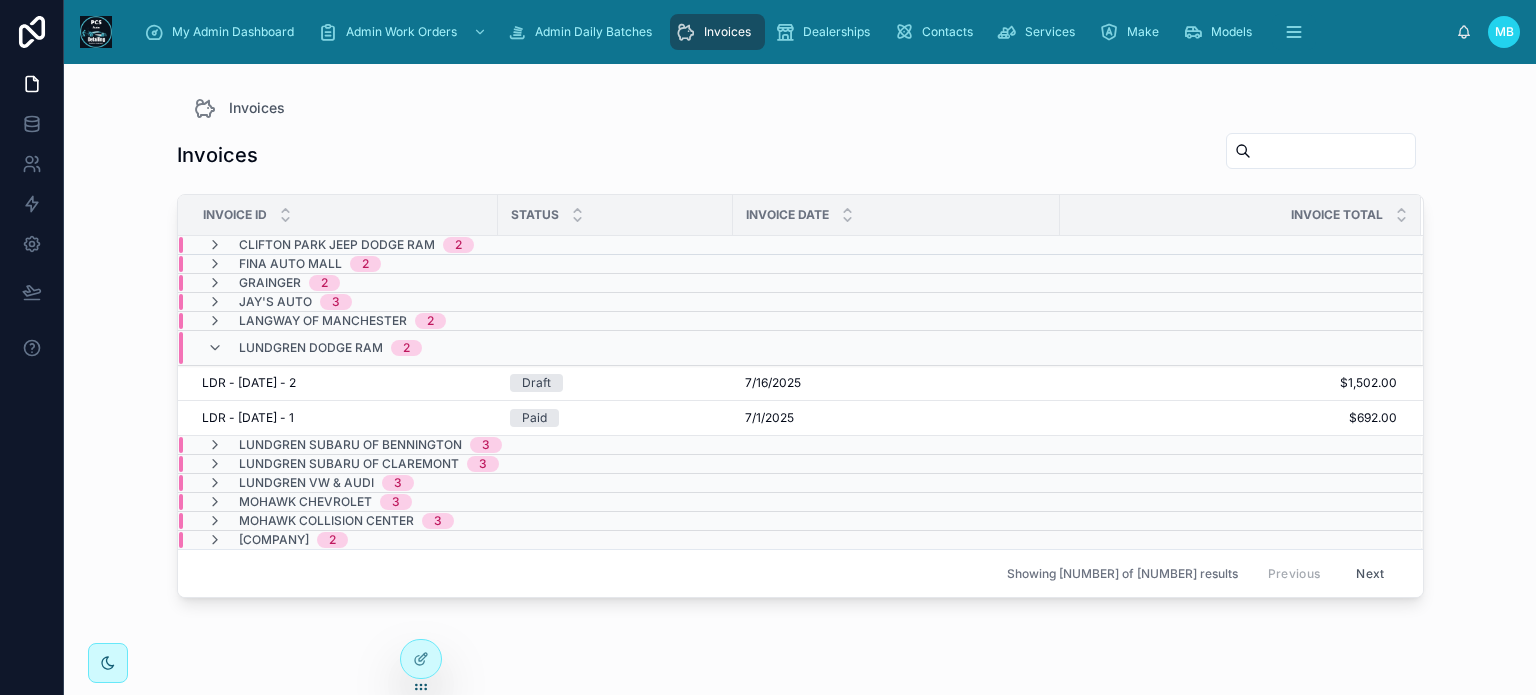 click at bounding box center (215, 348) 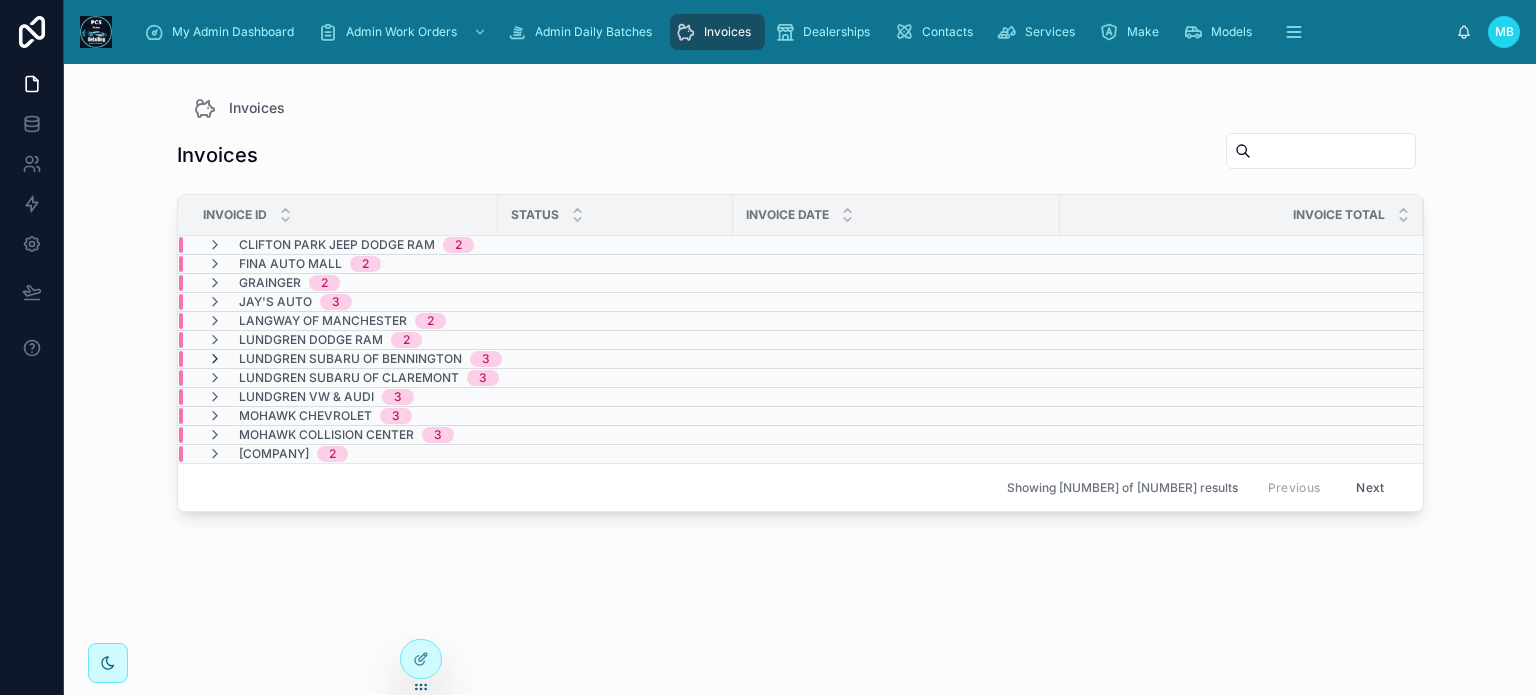 click at bounding box center [215, 359] 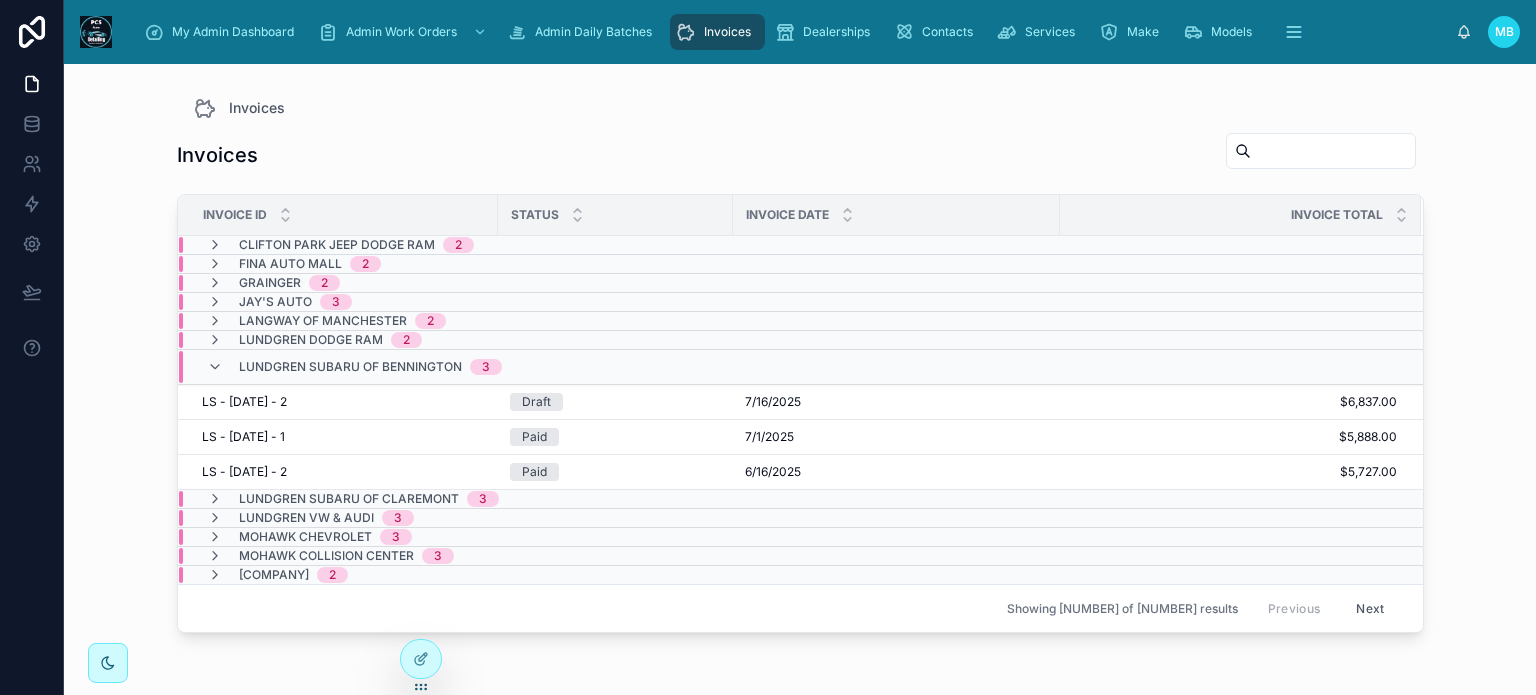 click on "Lundgren Subaru of Bennington 3" at bounding box center [354, 367] 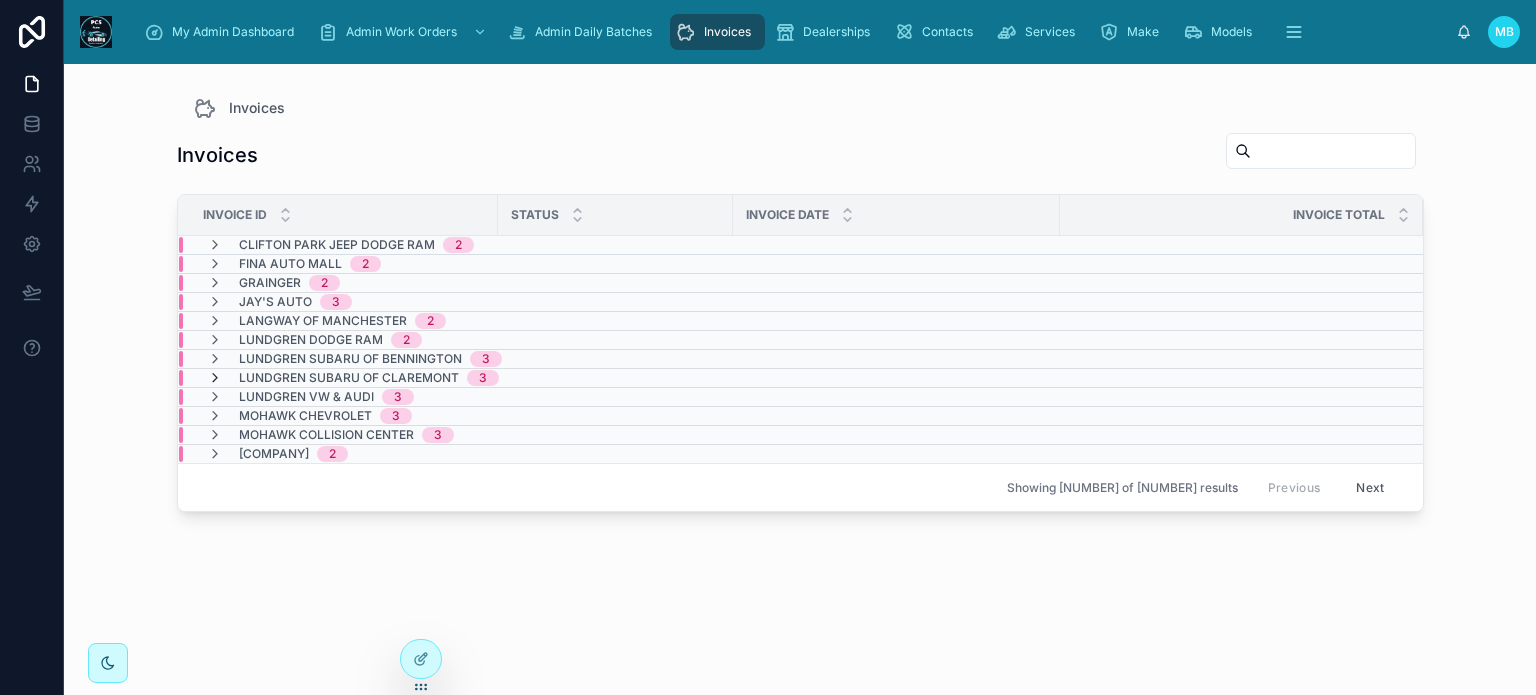 click at bounding box center [215, 378] 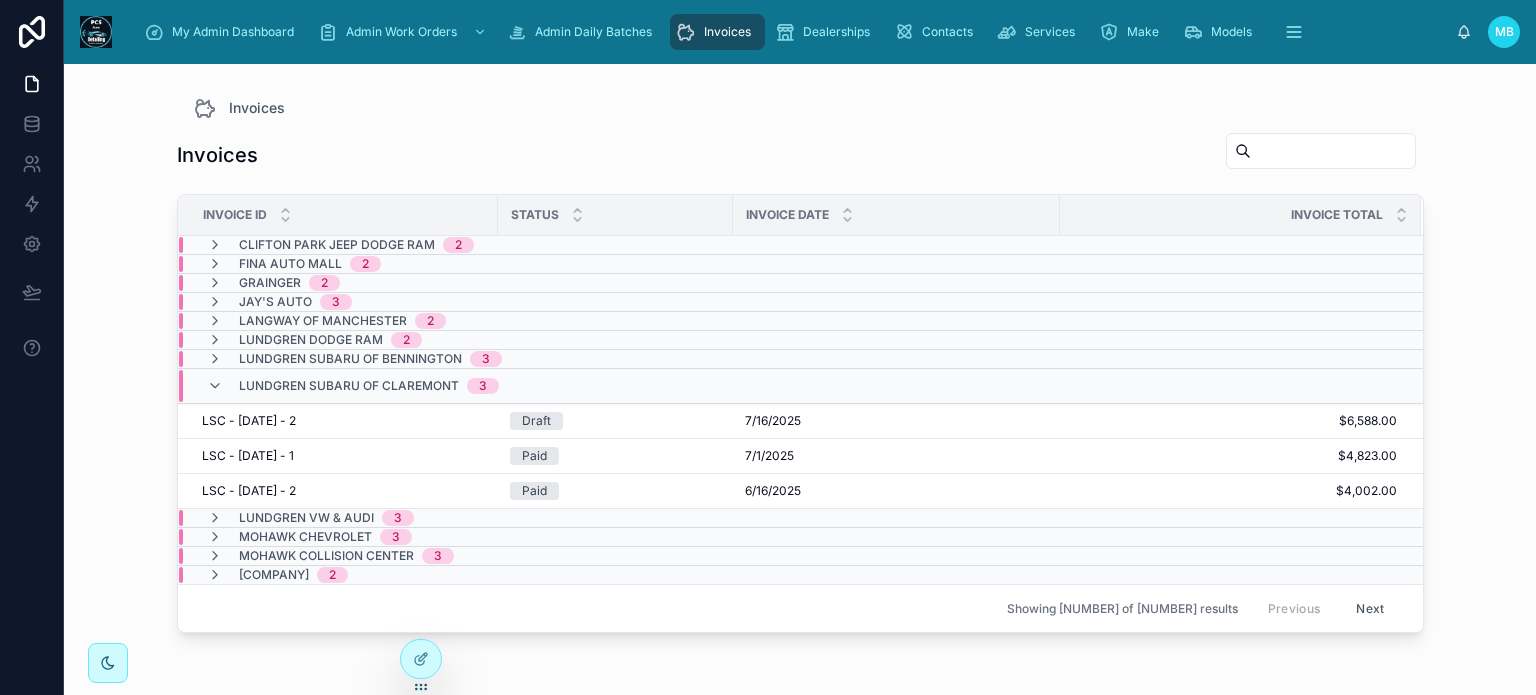 click on "Lundgren Subaru of Claremont 3" at bounding box center [353, 386] 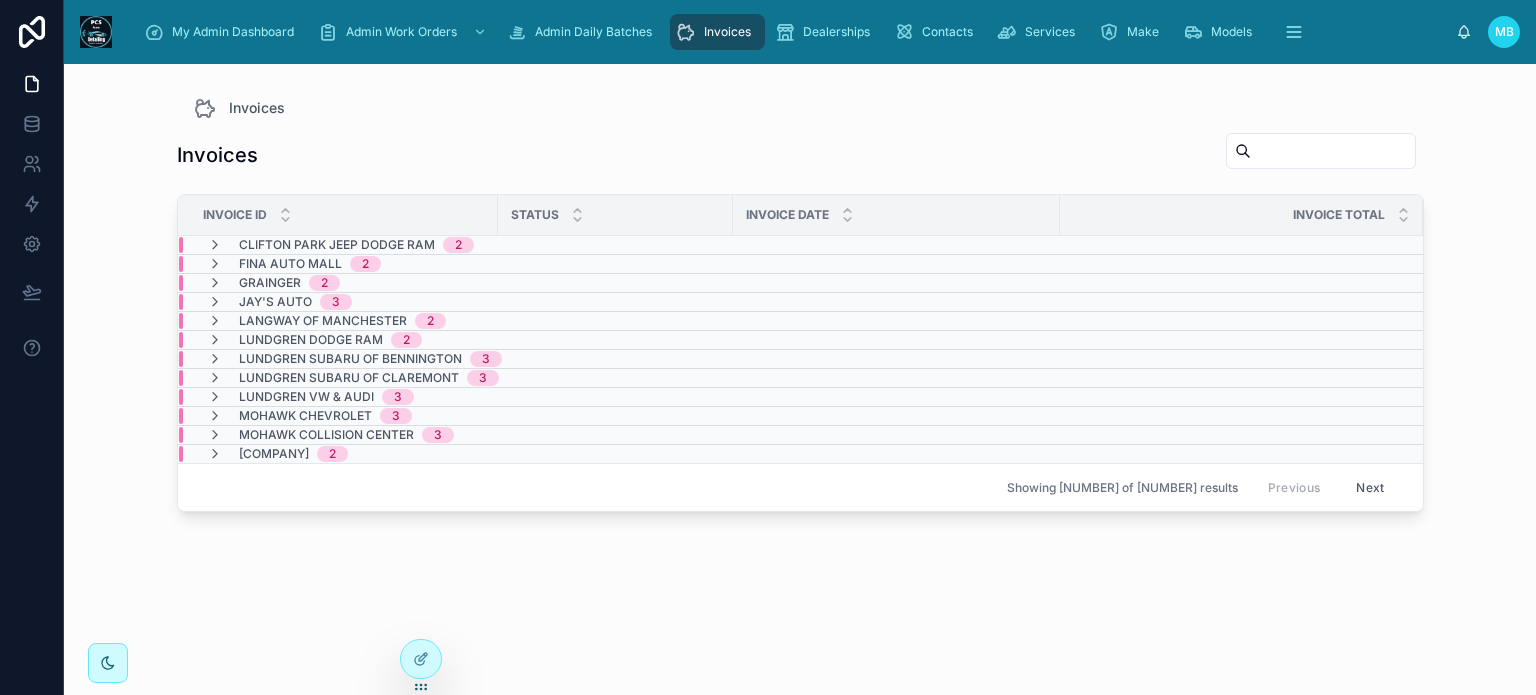 click at bounding box center (215, 378) 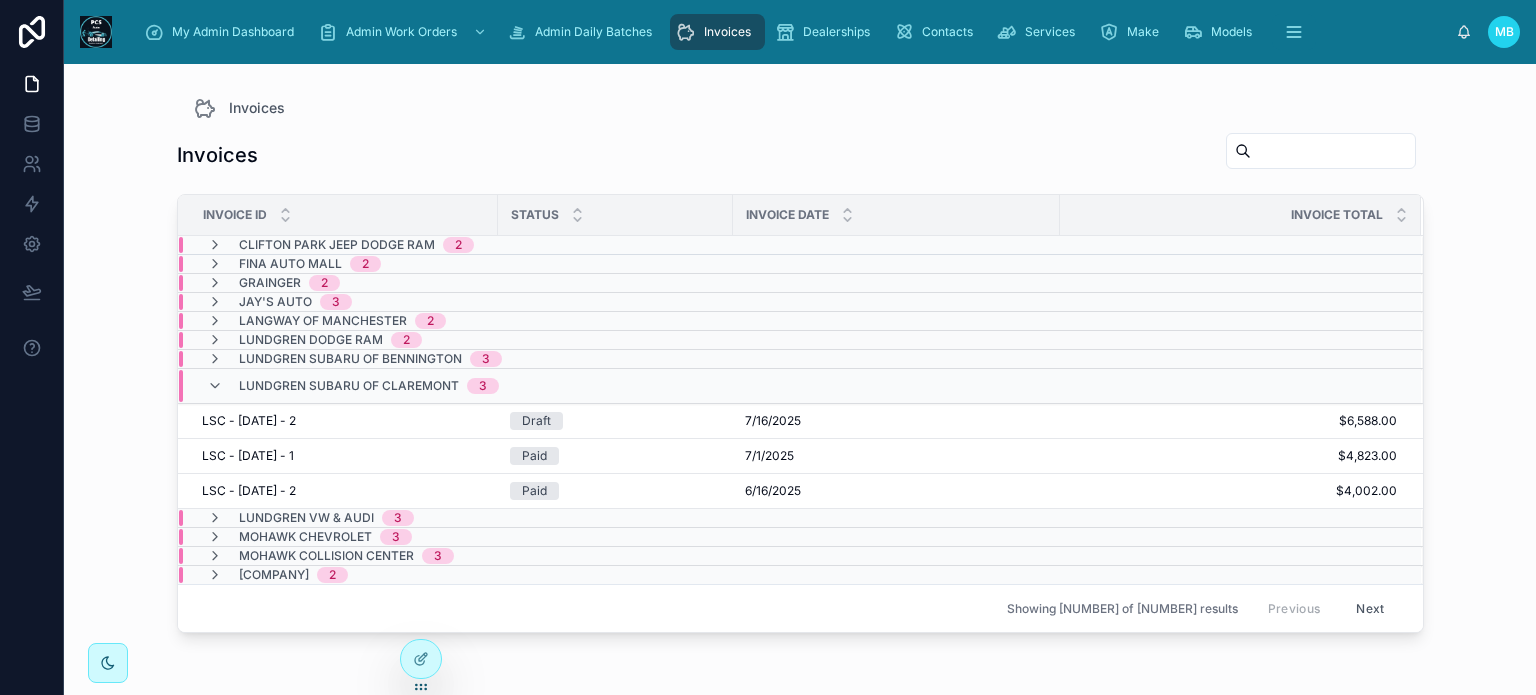click on "Lundgren Subaru of Claremont 3" at bounding box center [353, 386] 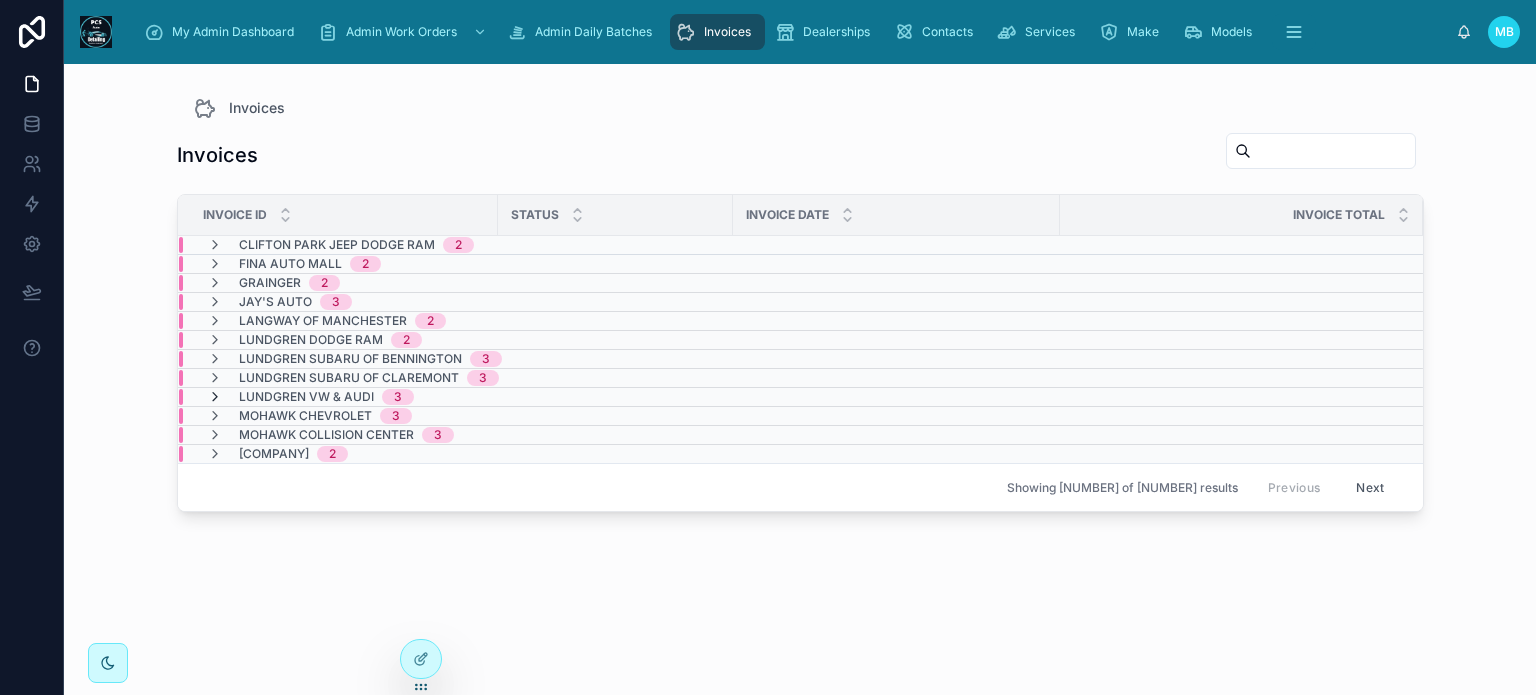 click at bounding box center (215, 397) 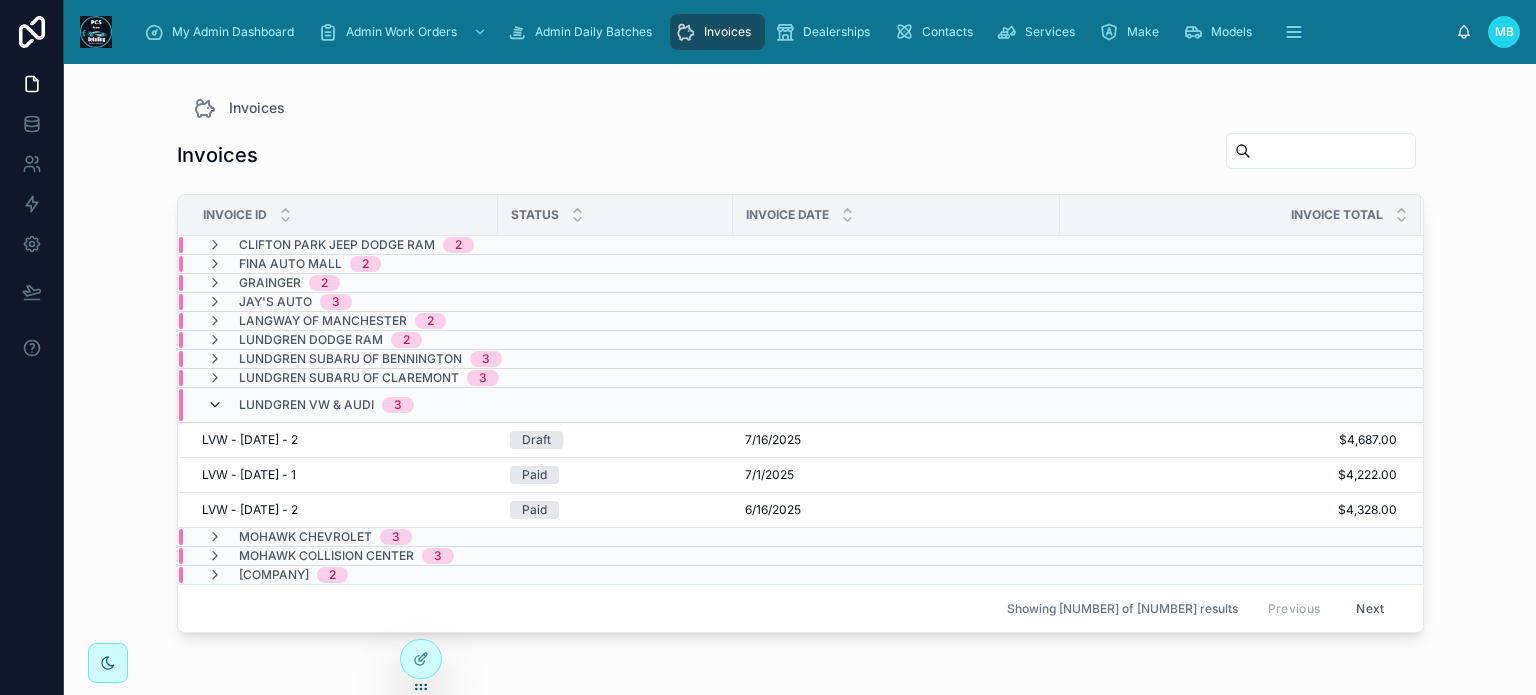 click at bounding box center [215, 405] 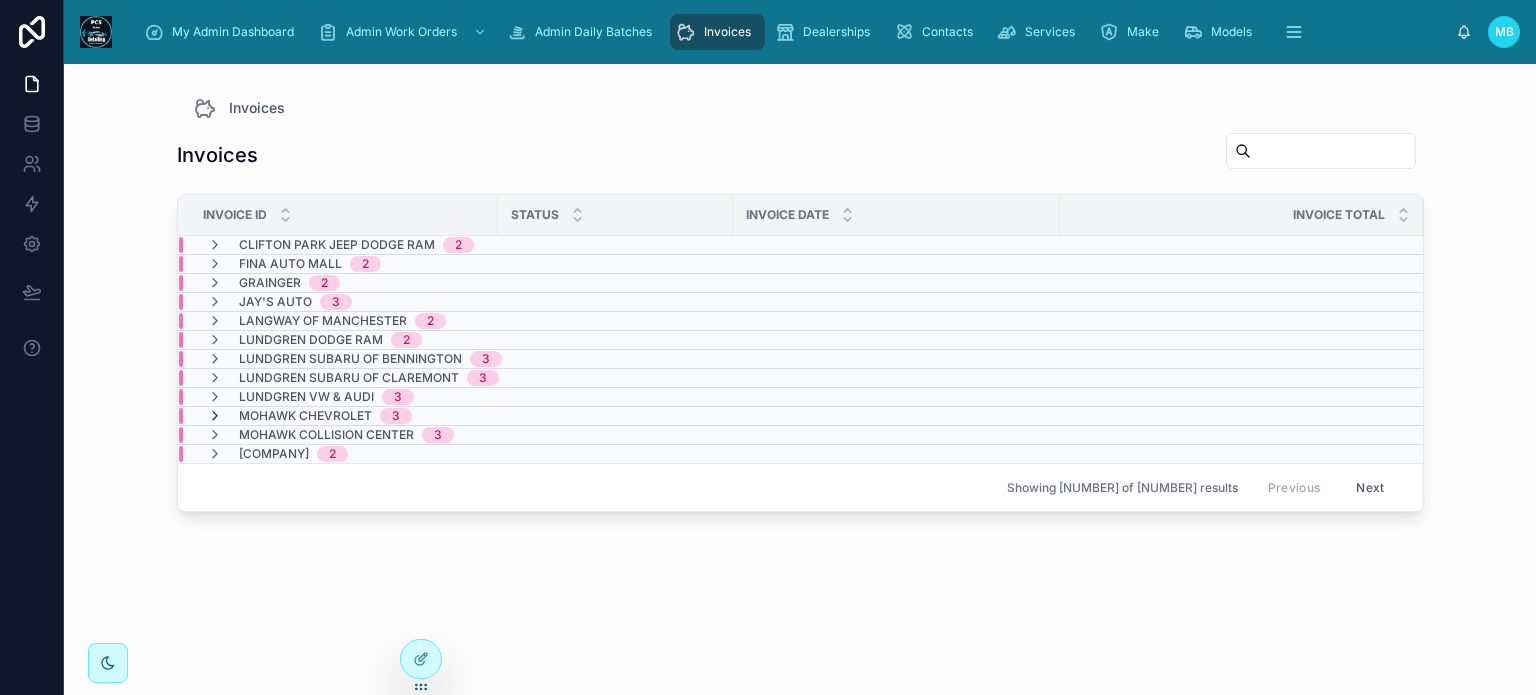 click at bounding box center (215, 416) 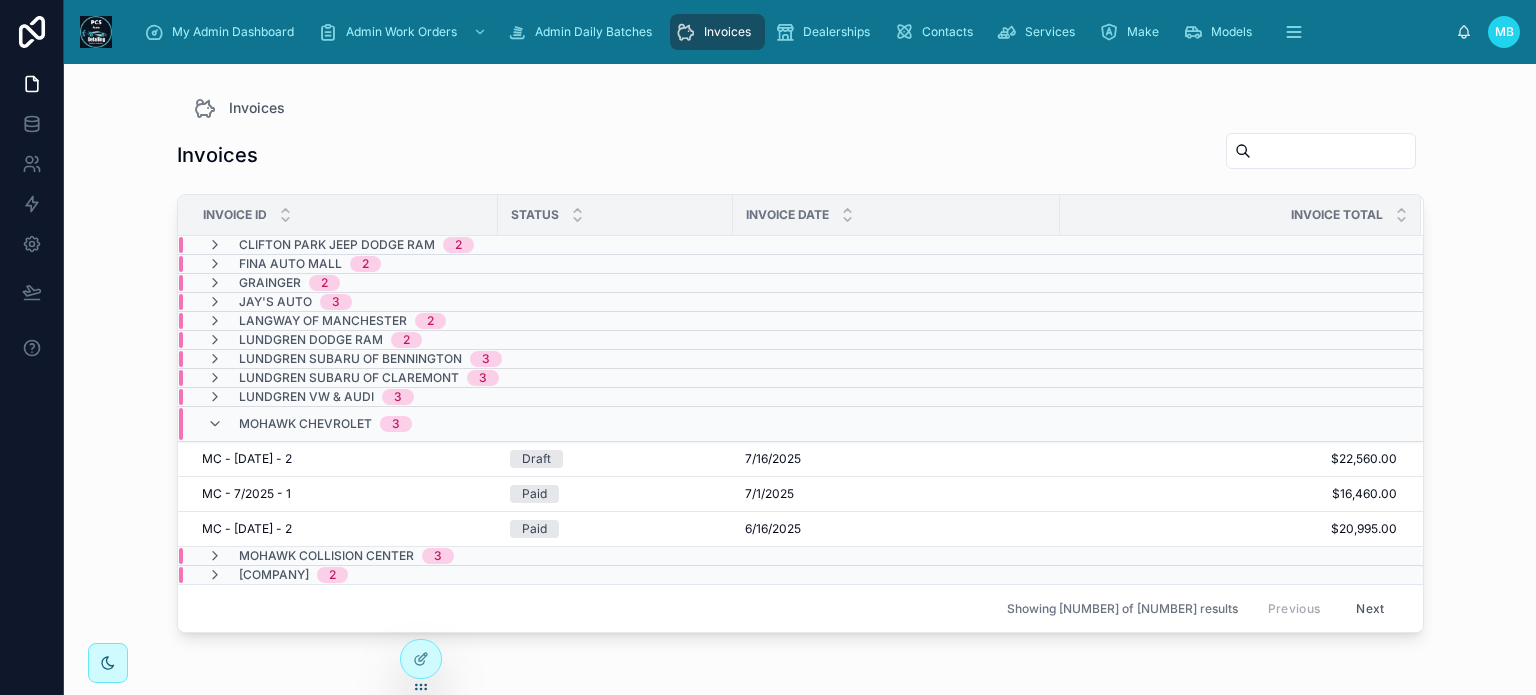 click at bounding box center [215, 424] 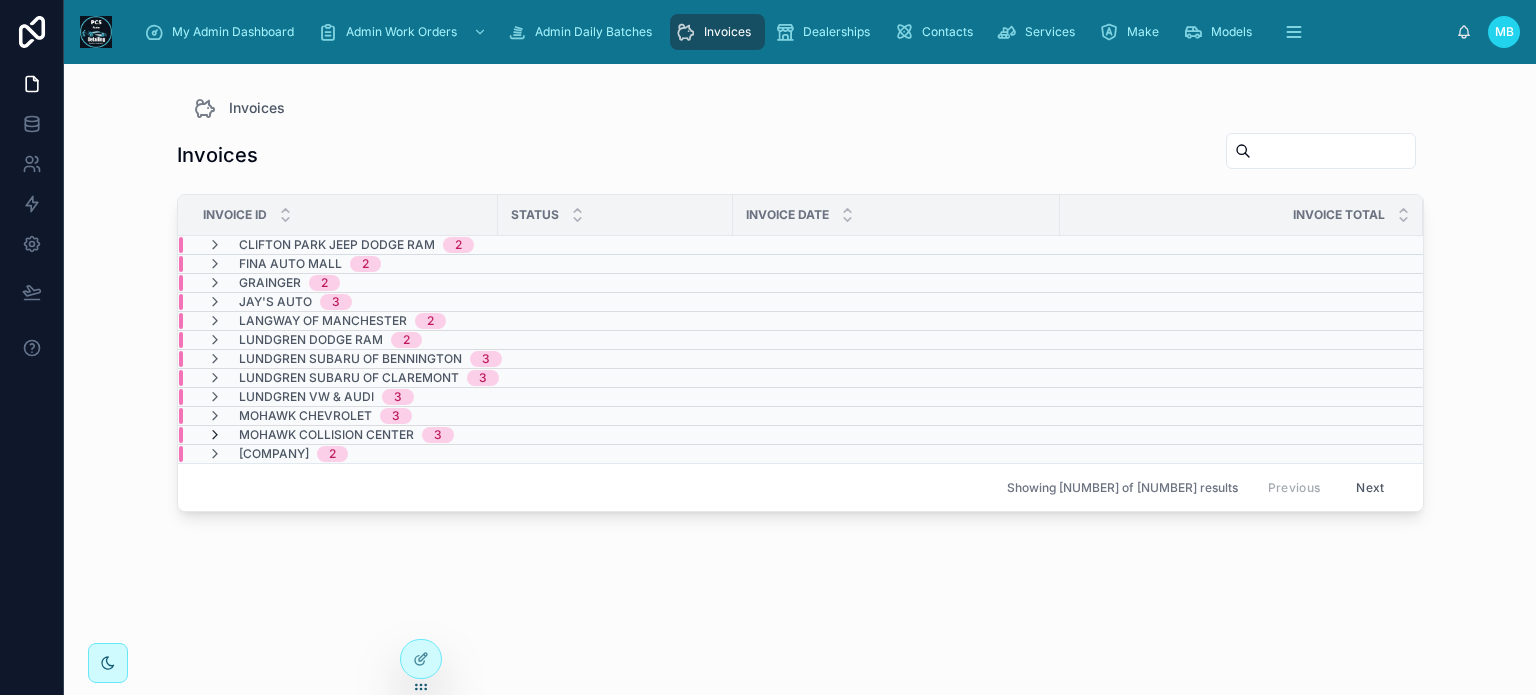 click at bounding box center (215, 435) 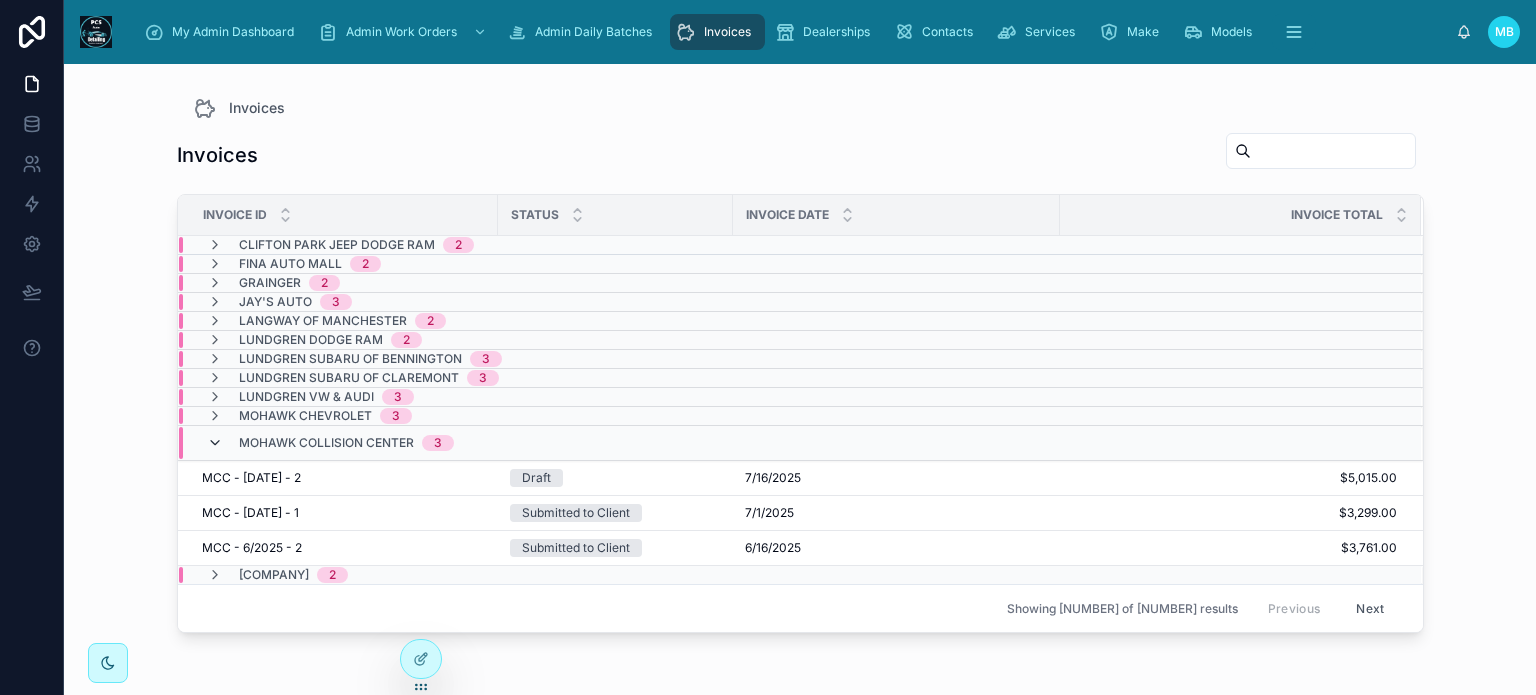 click at bounding box center (215, 443) 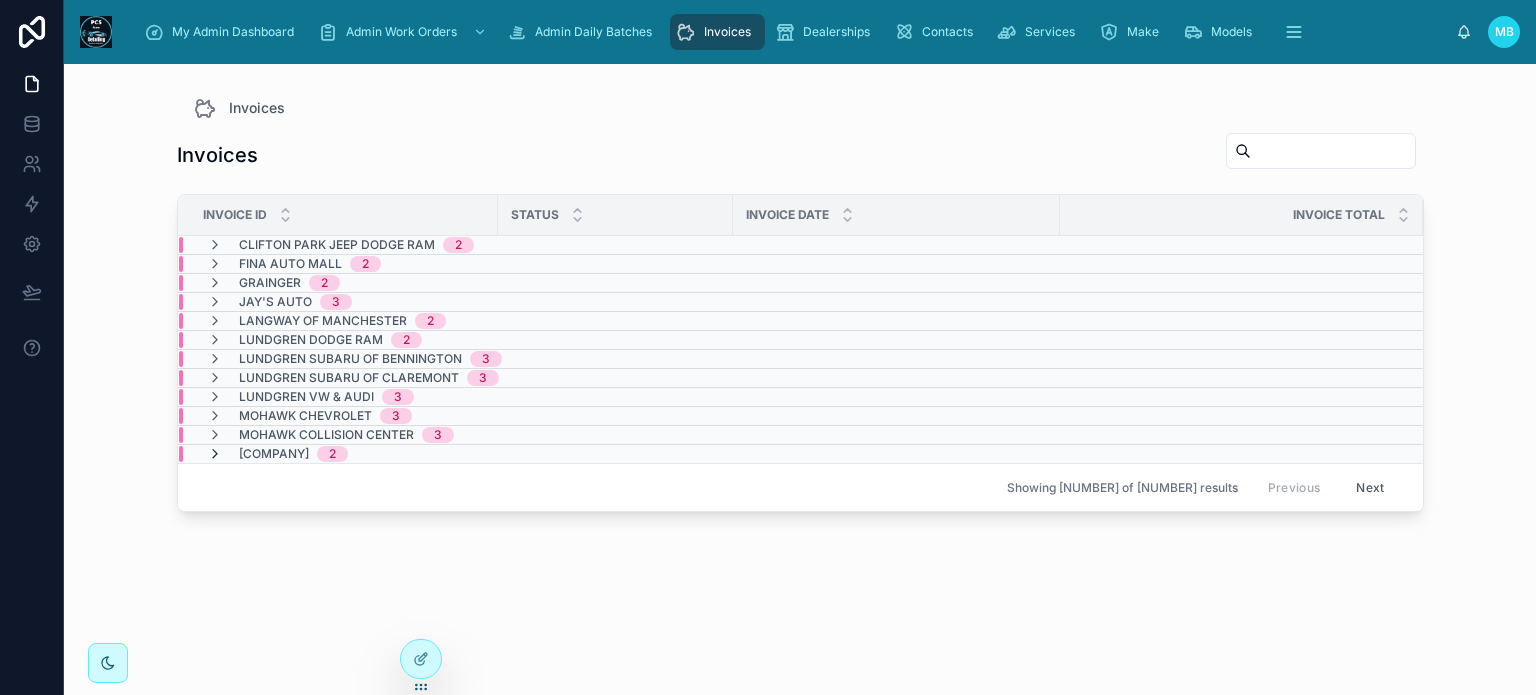 click at bounding box center [215, 454] 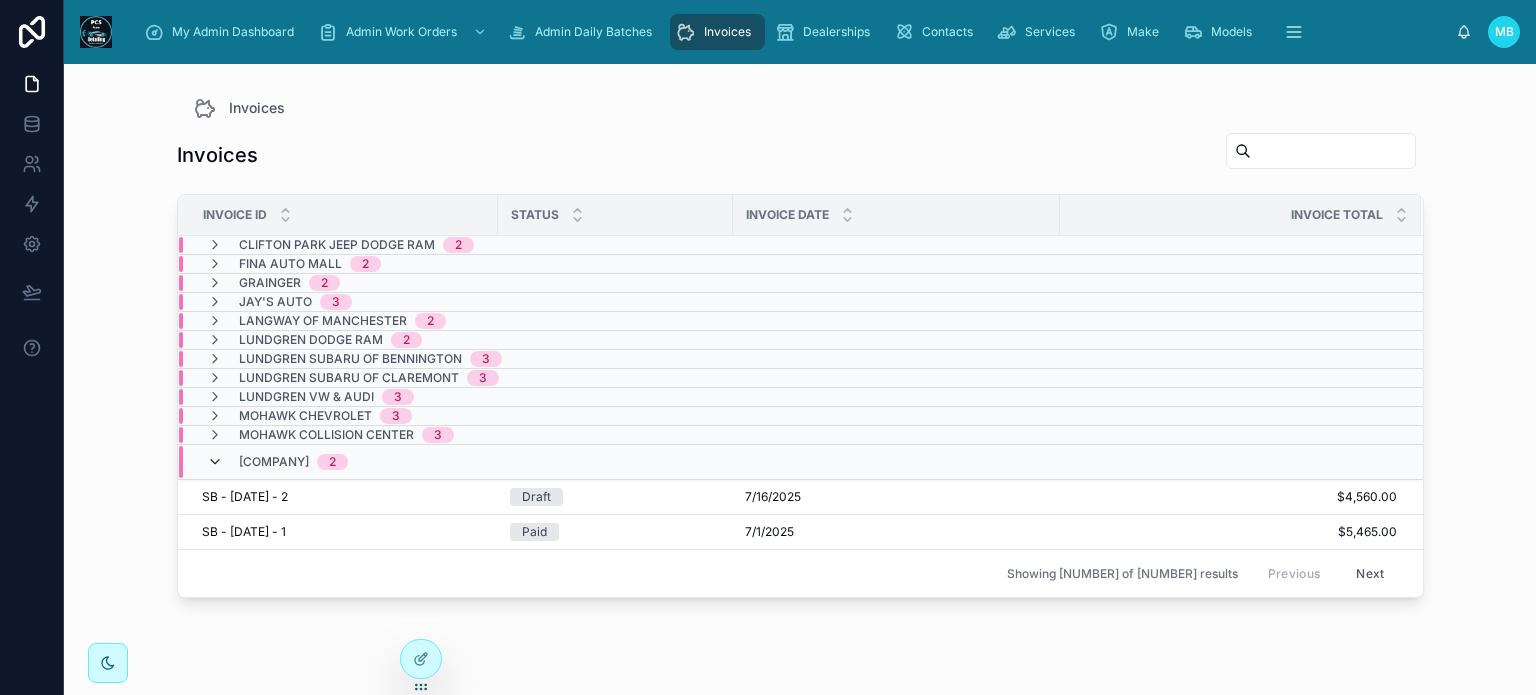 click at bounding box center [215, 462] 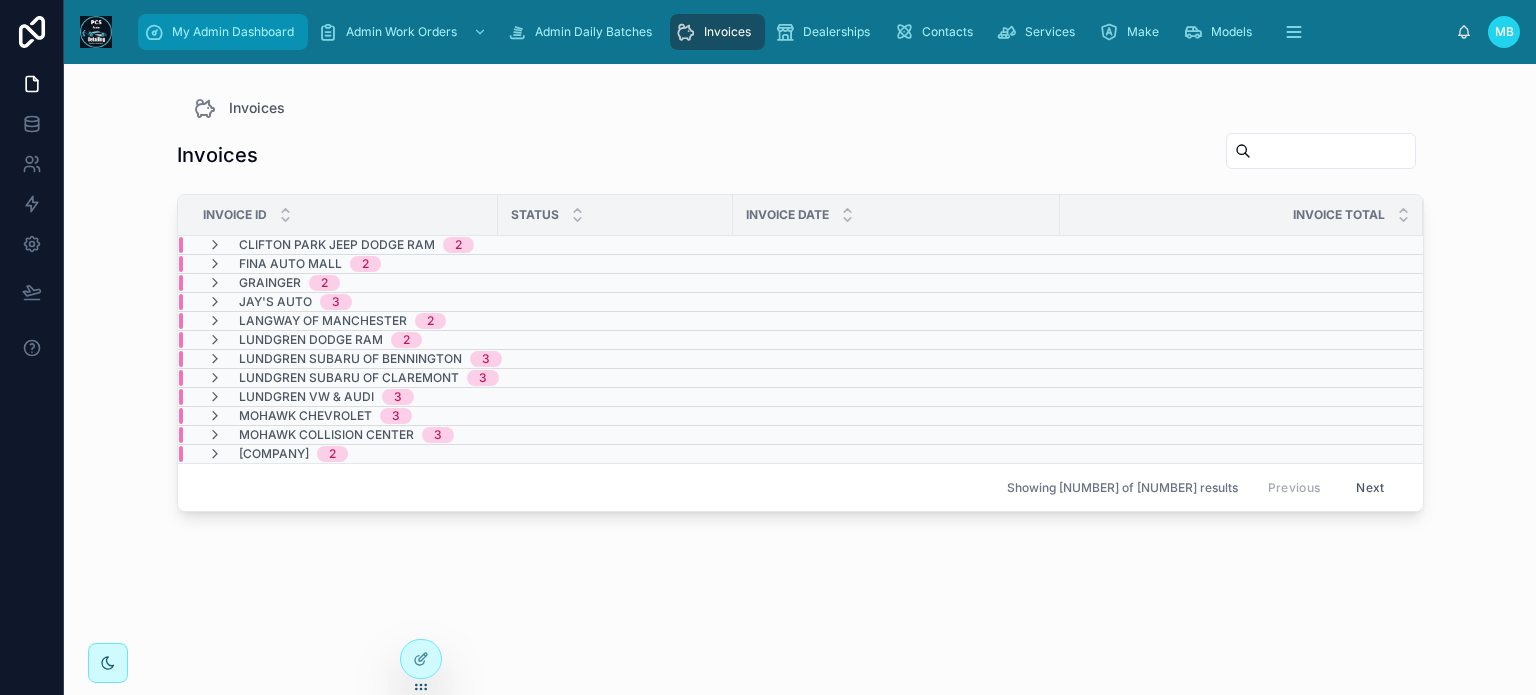 click on "My Admin Dashboard" at bounding box center (233, 32) 